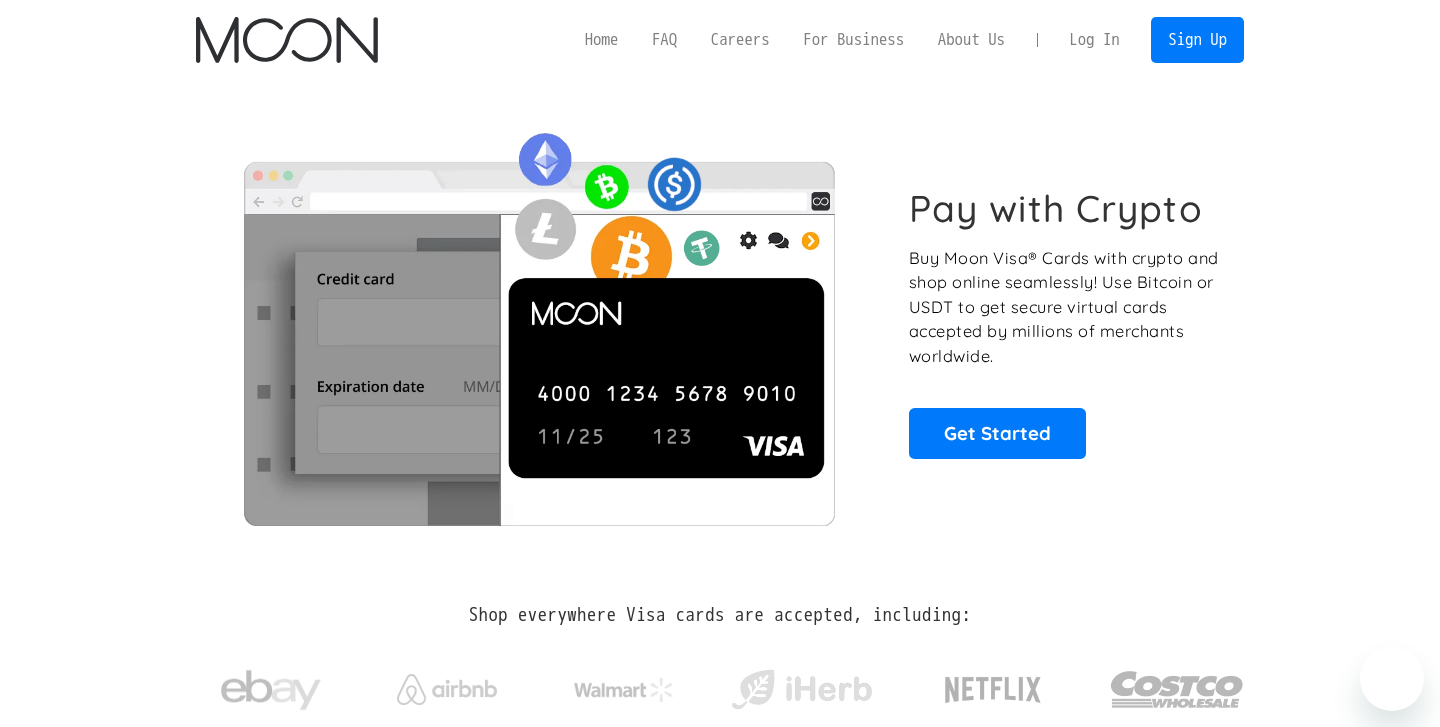 scroll, scrollTop: 0, scrollLeft: 0, axis: both 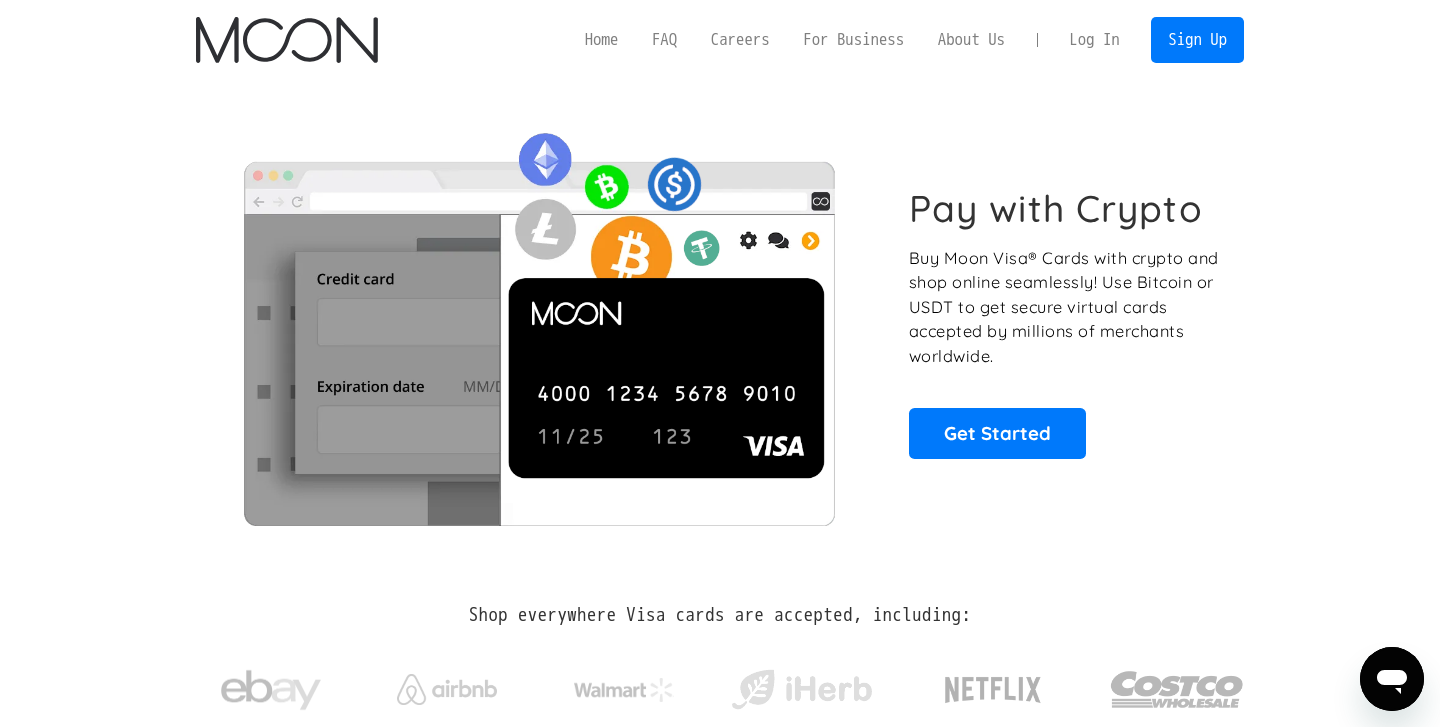 click on "Log In" at bounding box center [1094, 40] 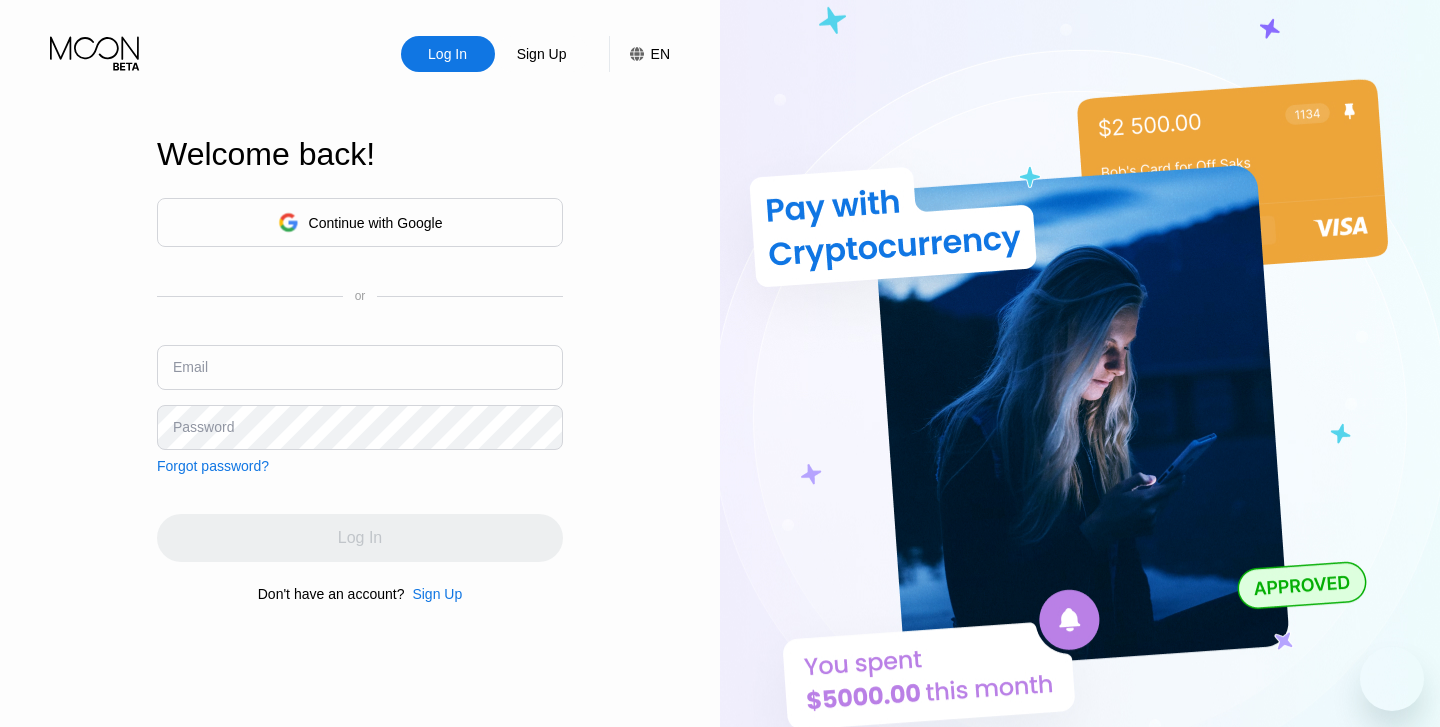 scroll, scrollTop: 0, scrollLeft: 0, axis: both 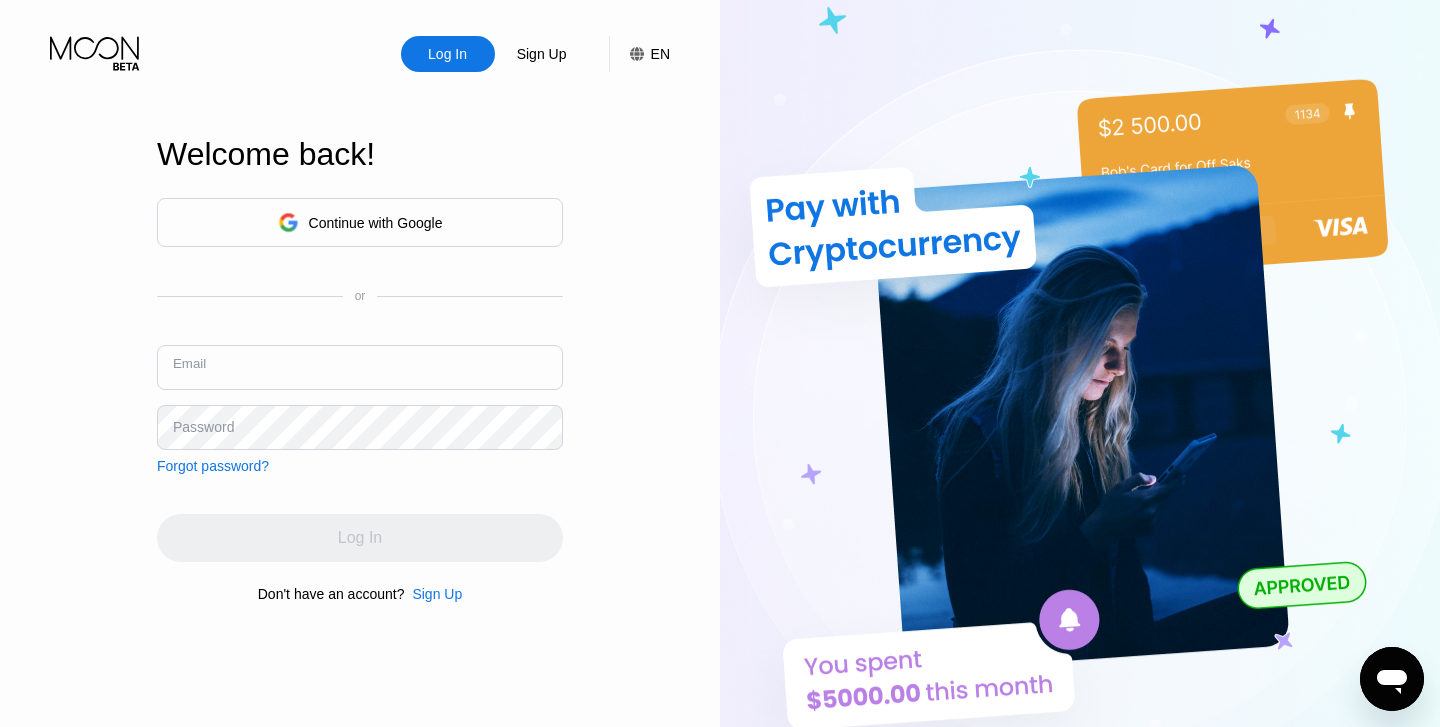 click at bounding box center [360, 367] 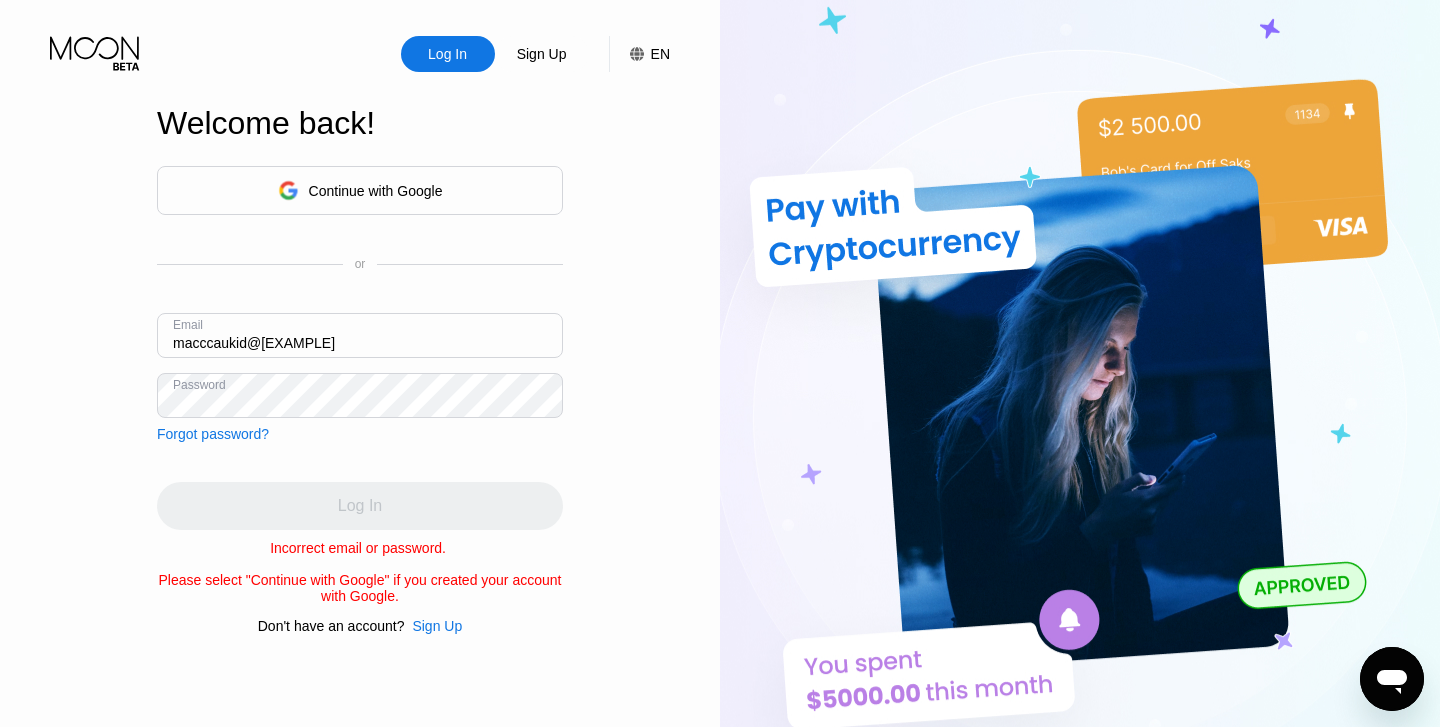 click on "macccaukid@gmail.com" at bounding box center [360, 335] 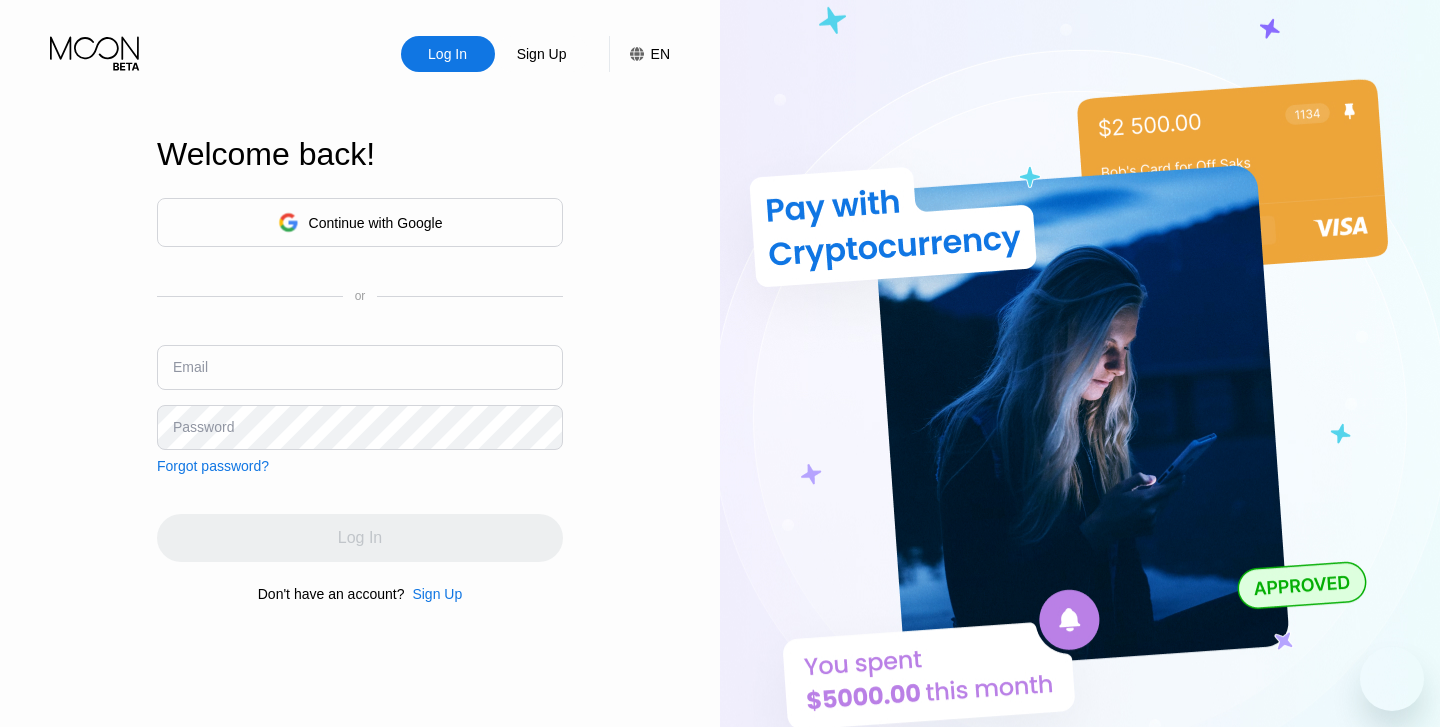 scroll, scrollTop: 0, scrollLeft: 0, axis: both 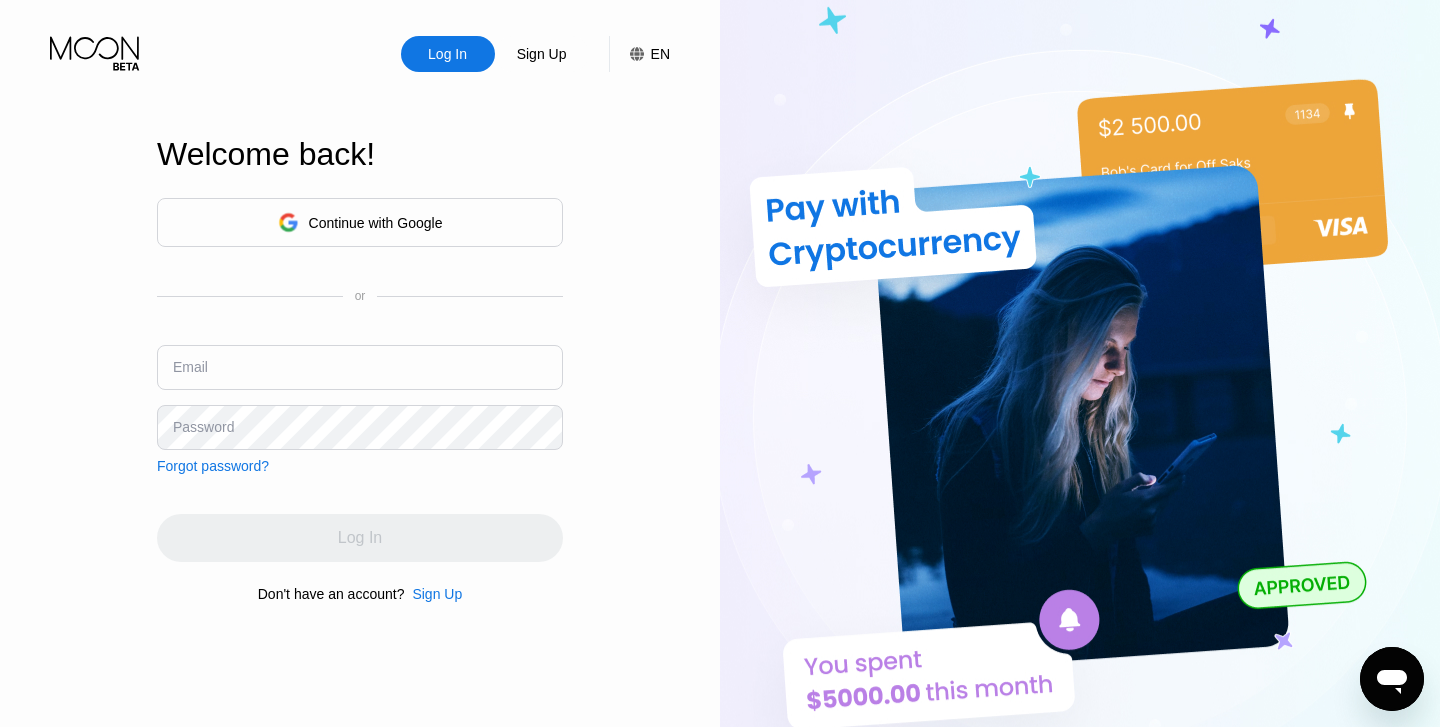 click at bounding box center [360, 367] 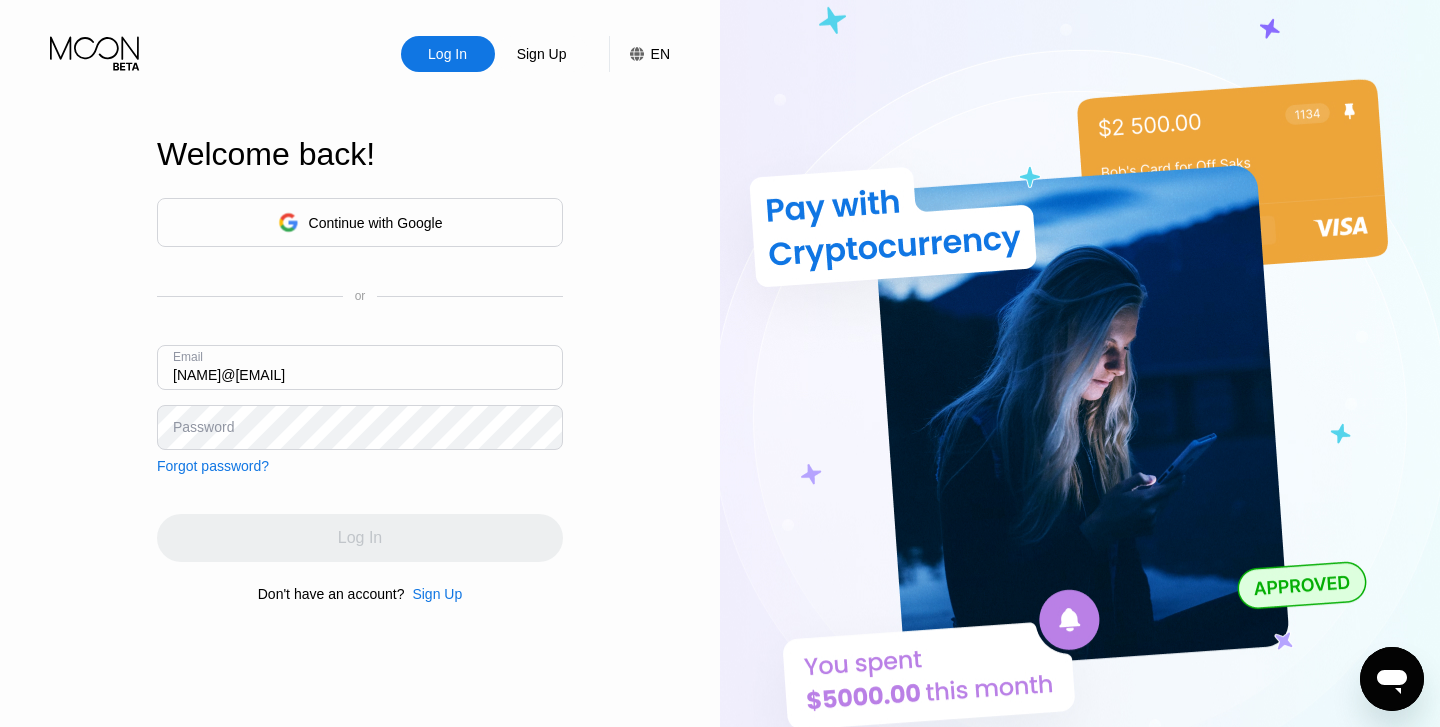 type on "[NAME]@[EMAIL]" 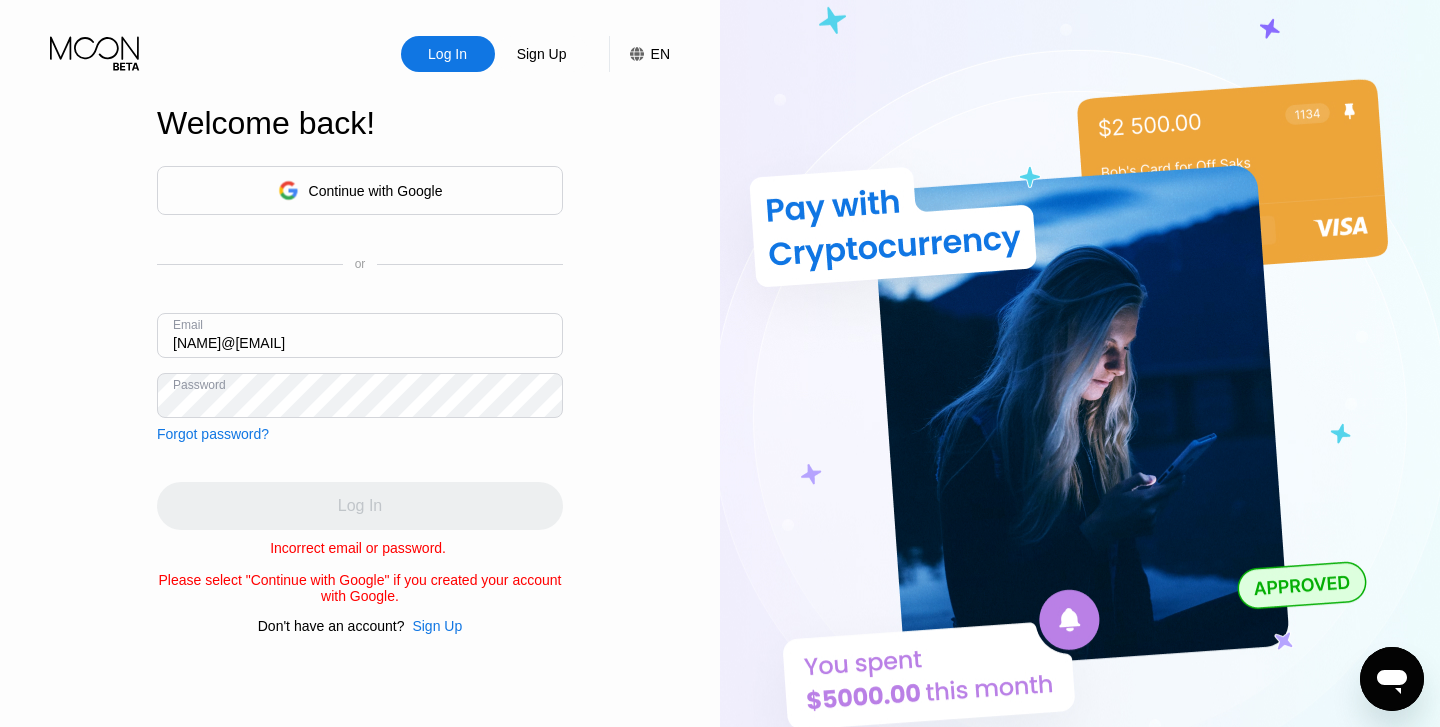 click on "Forgot password?" at bounding box center (213, 434) 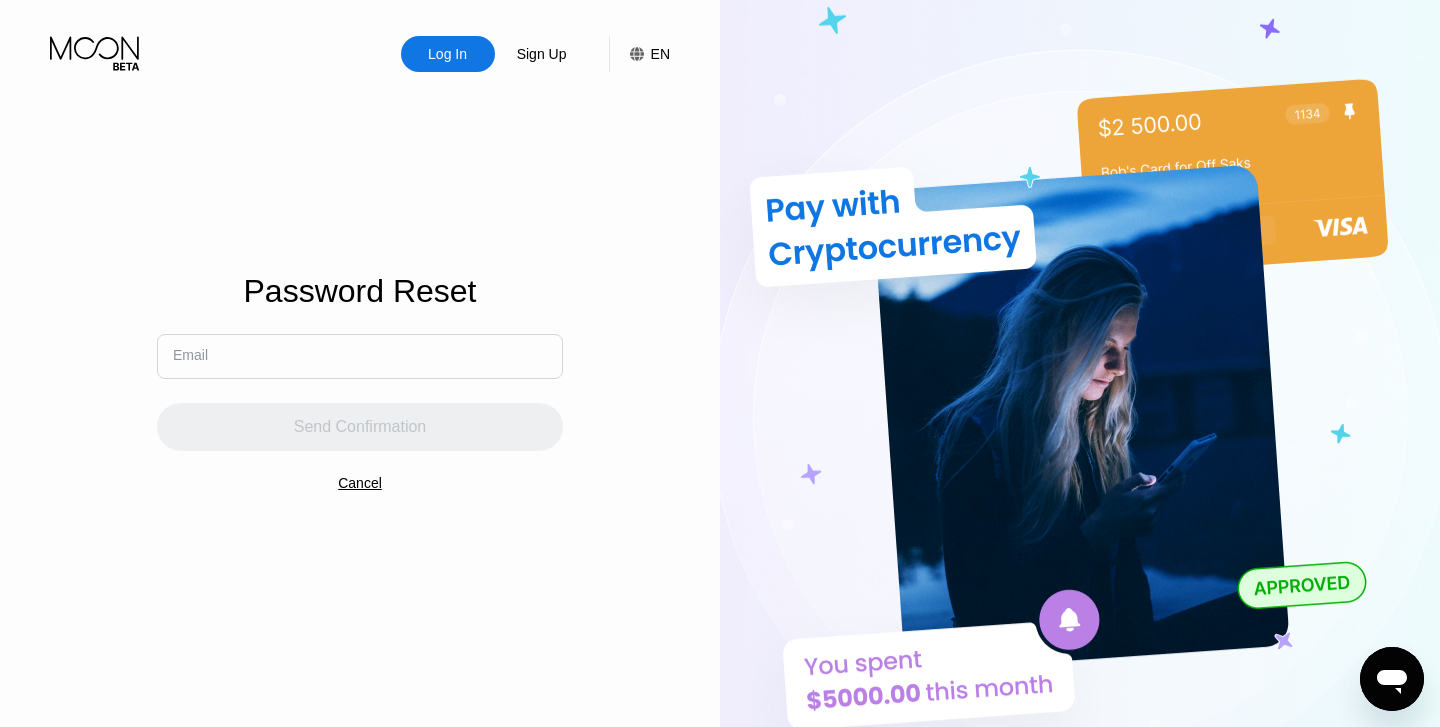 click at bounding box center (360, 356) 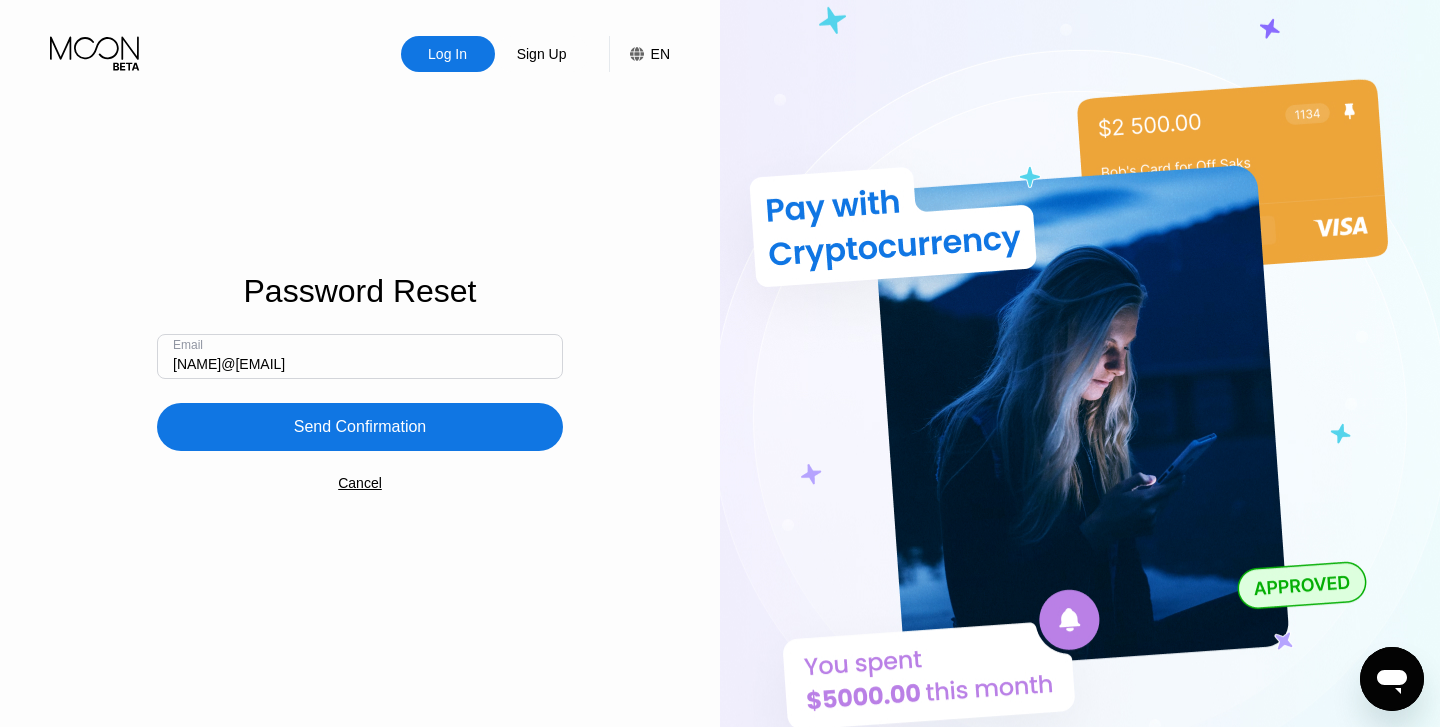 type on "[NAME]@[EMAIL]" 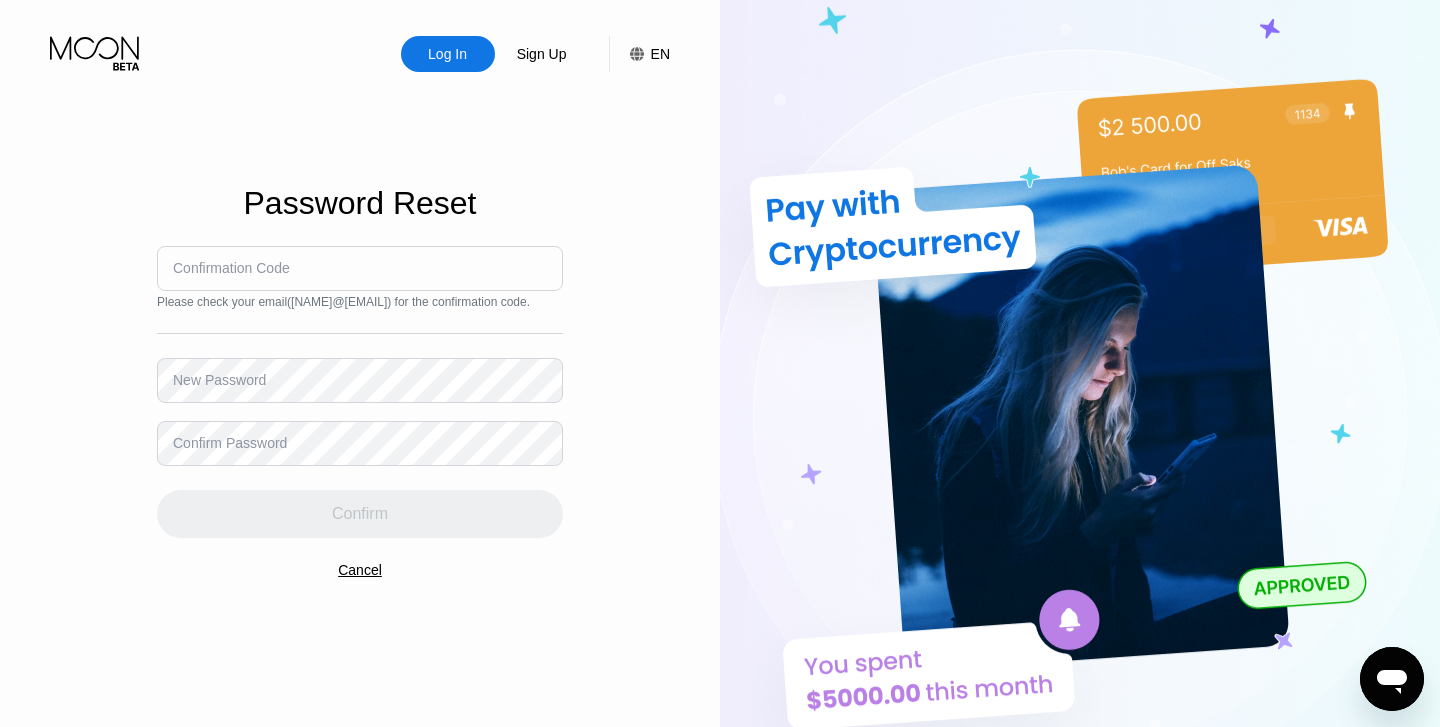 click on "Confirmation Code" at bounding box center (231, 268) 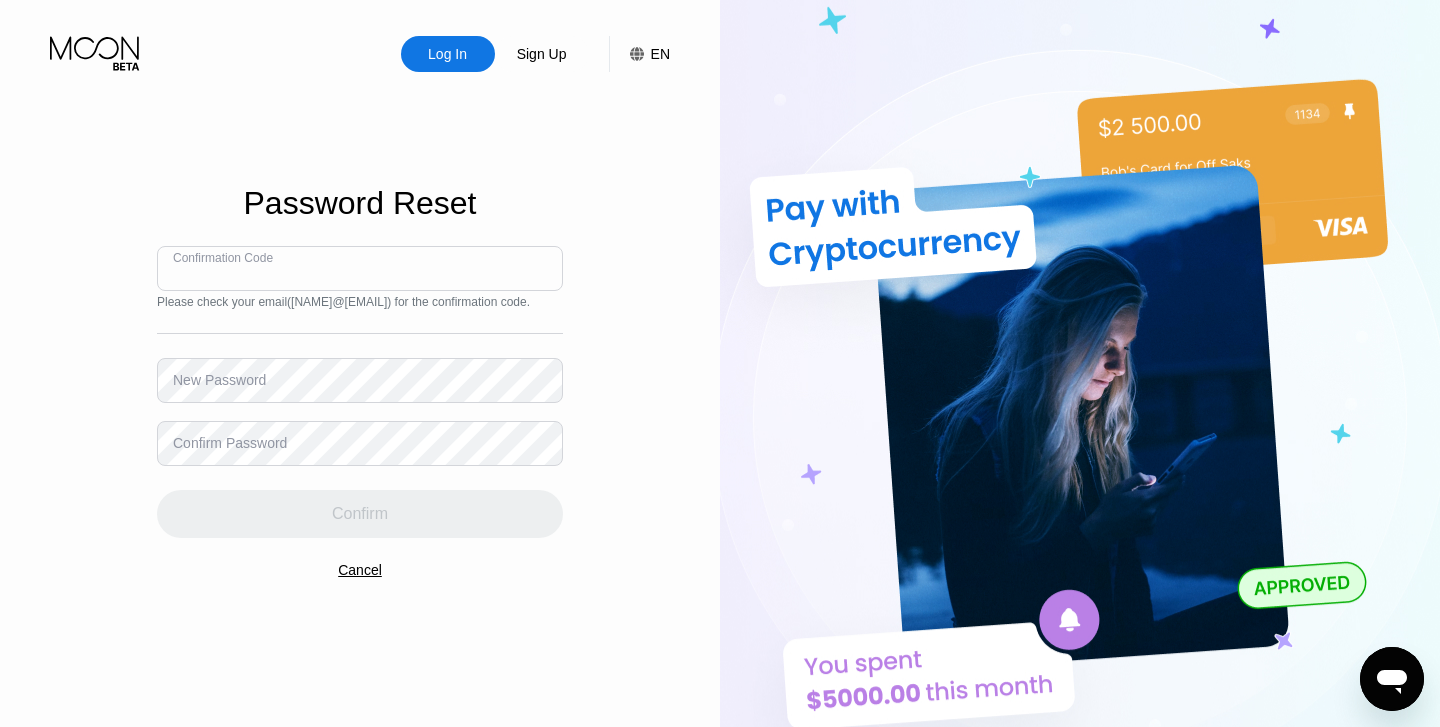 paste on "[POSTAL_CODE]" 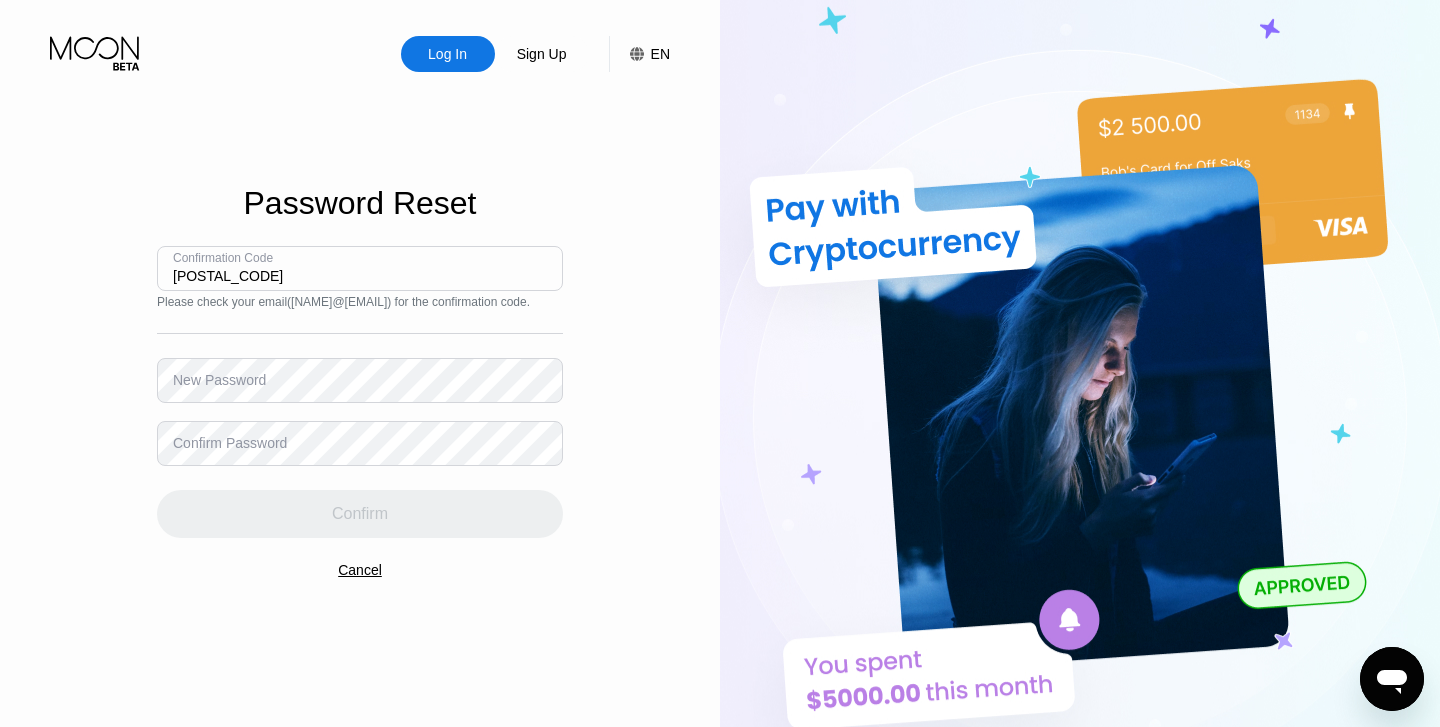 type on "[POSTAL_CODE]" 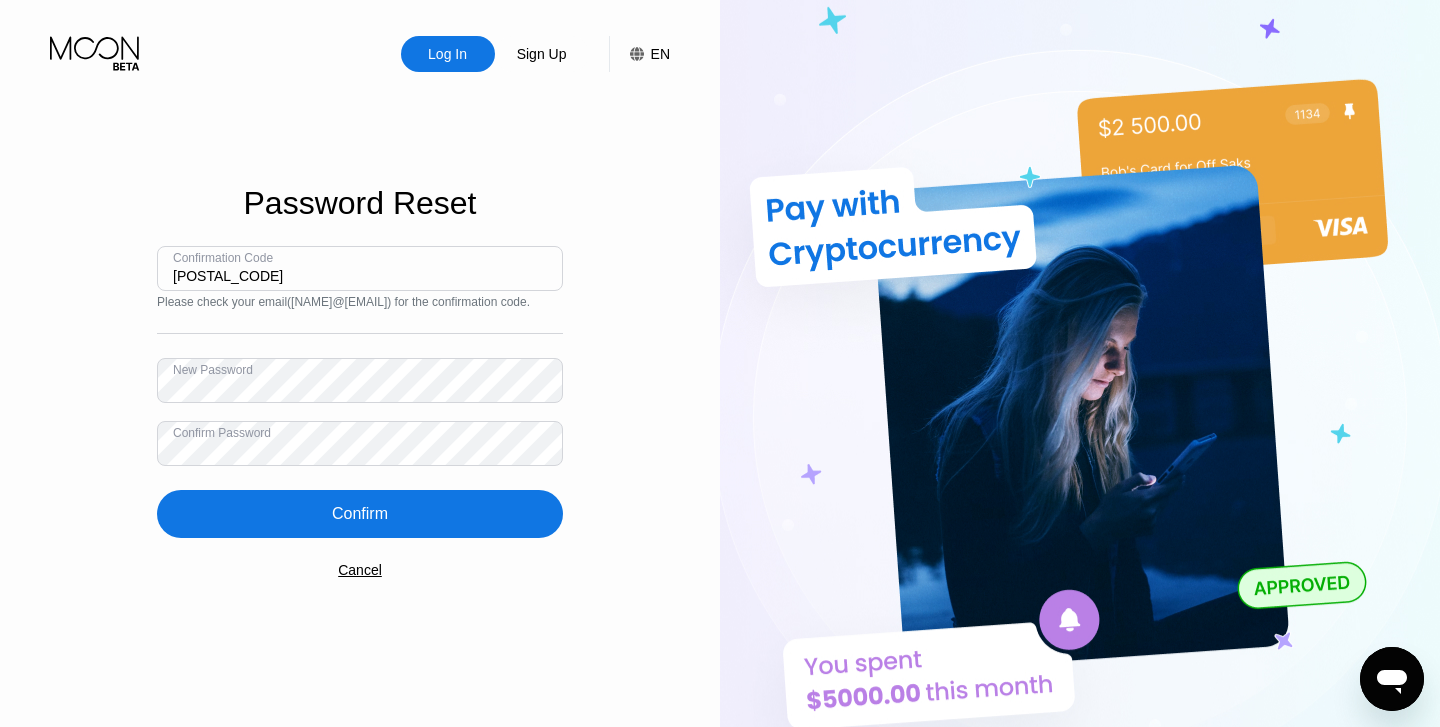 click on "Confirm" at bounding box center (360, 514) 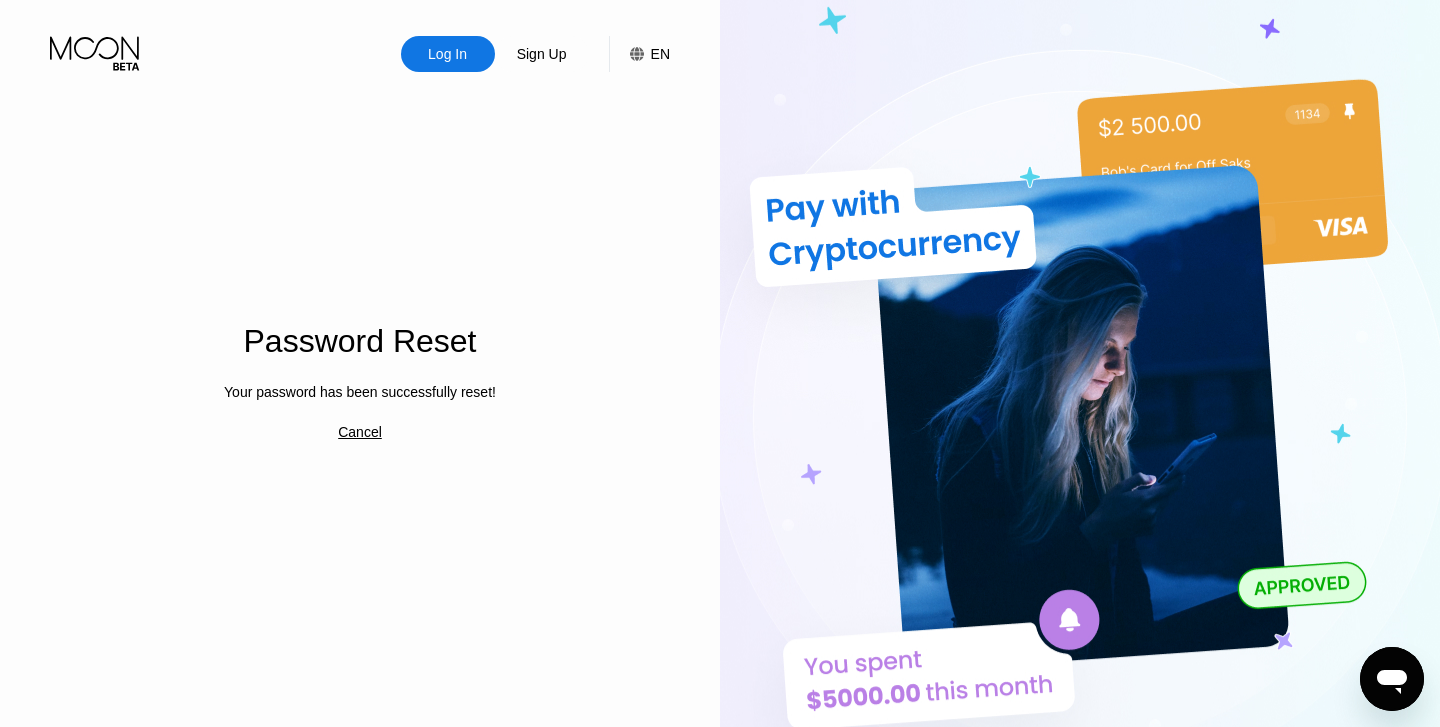 click on "Cancel" at bounding box center [360, 432] 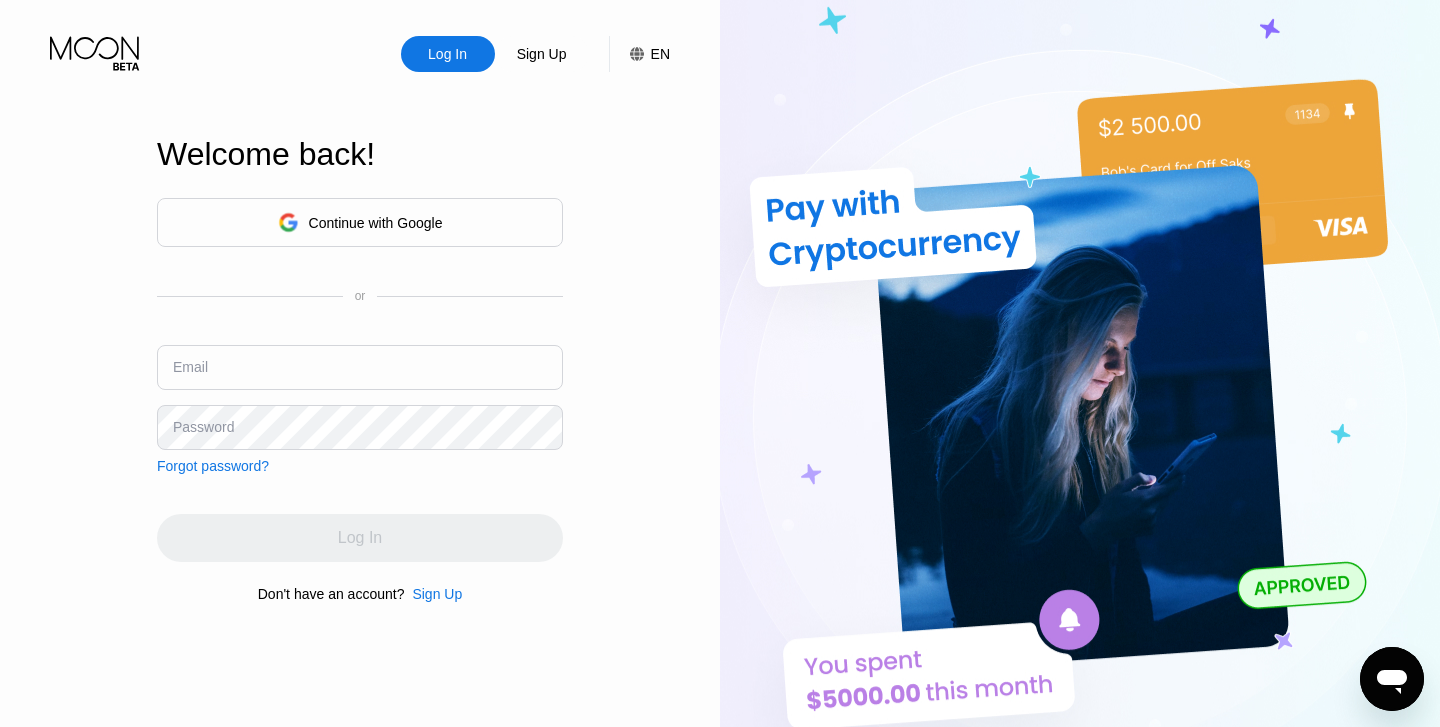 click at bounding box center (360, 367) 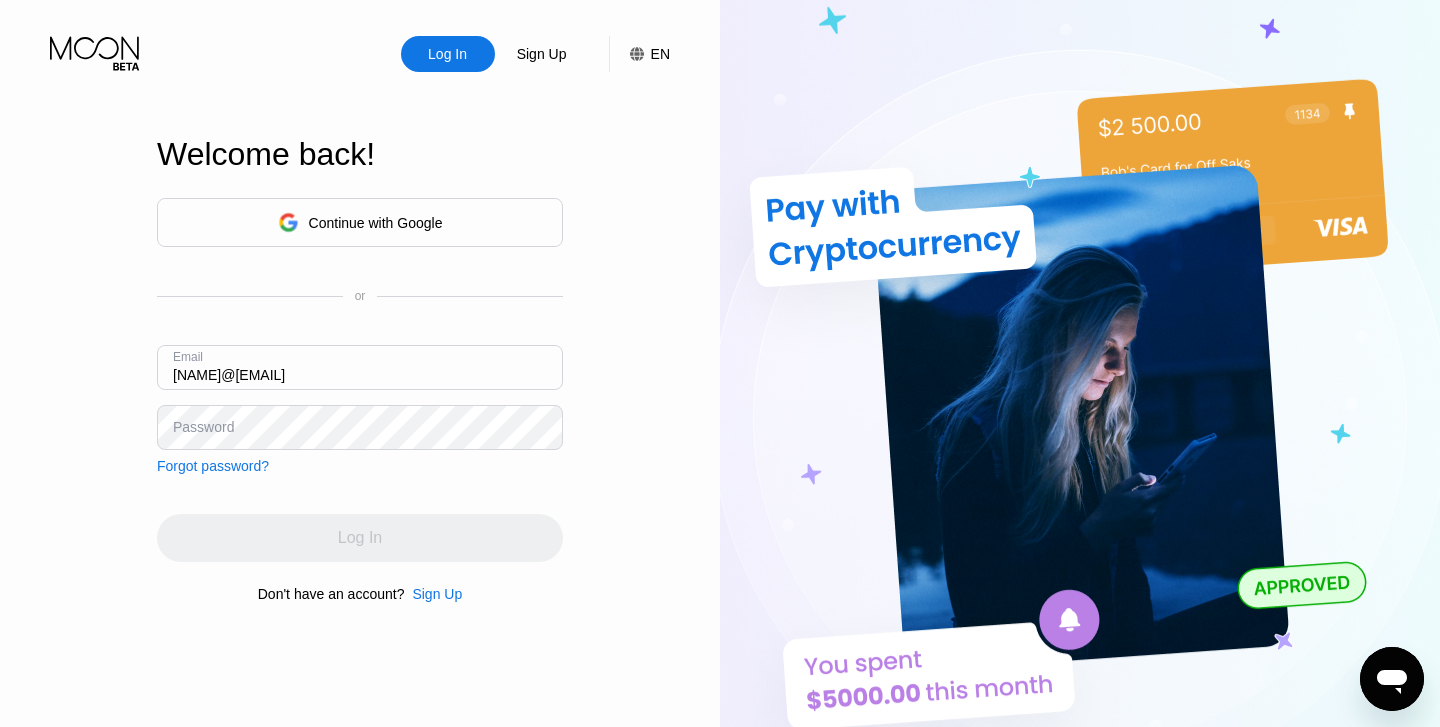 type on "[NAME]@[EMAIL]" 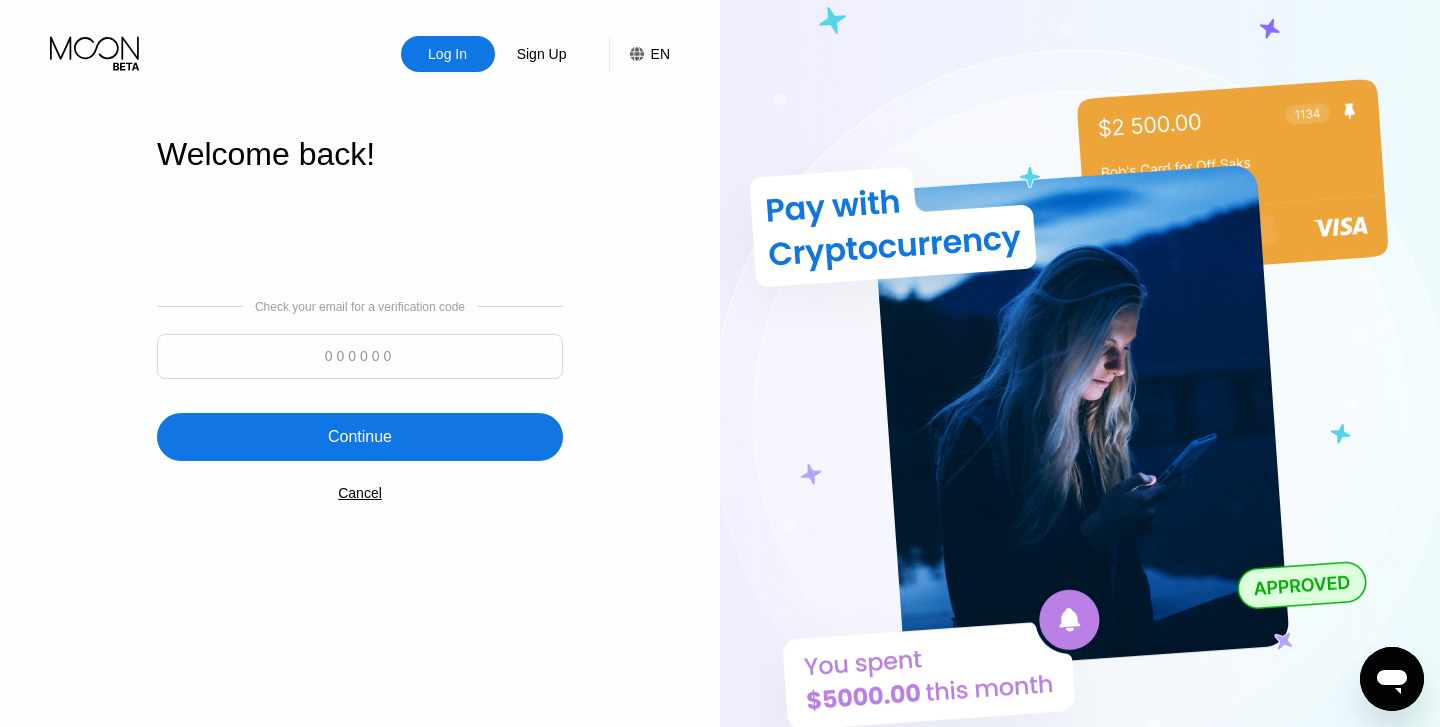 click at bounding box center [360, 356] 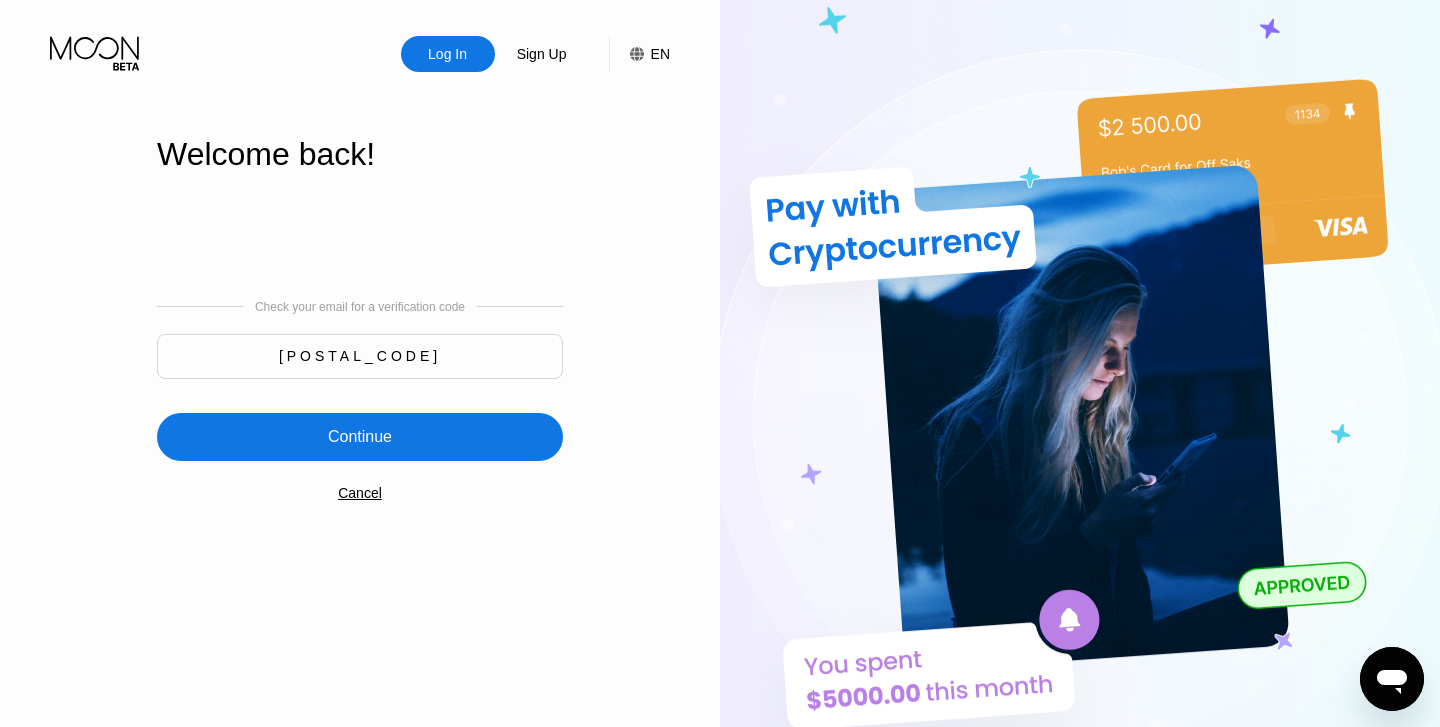type on "[POSTAL_CODE]" 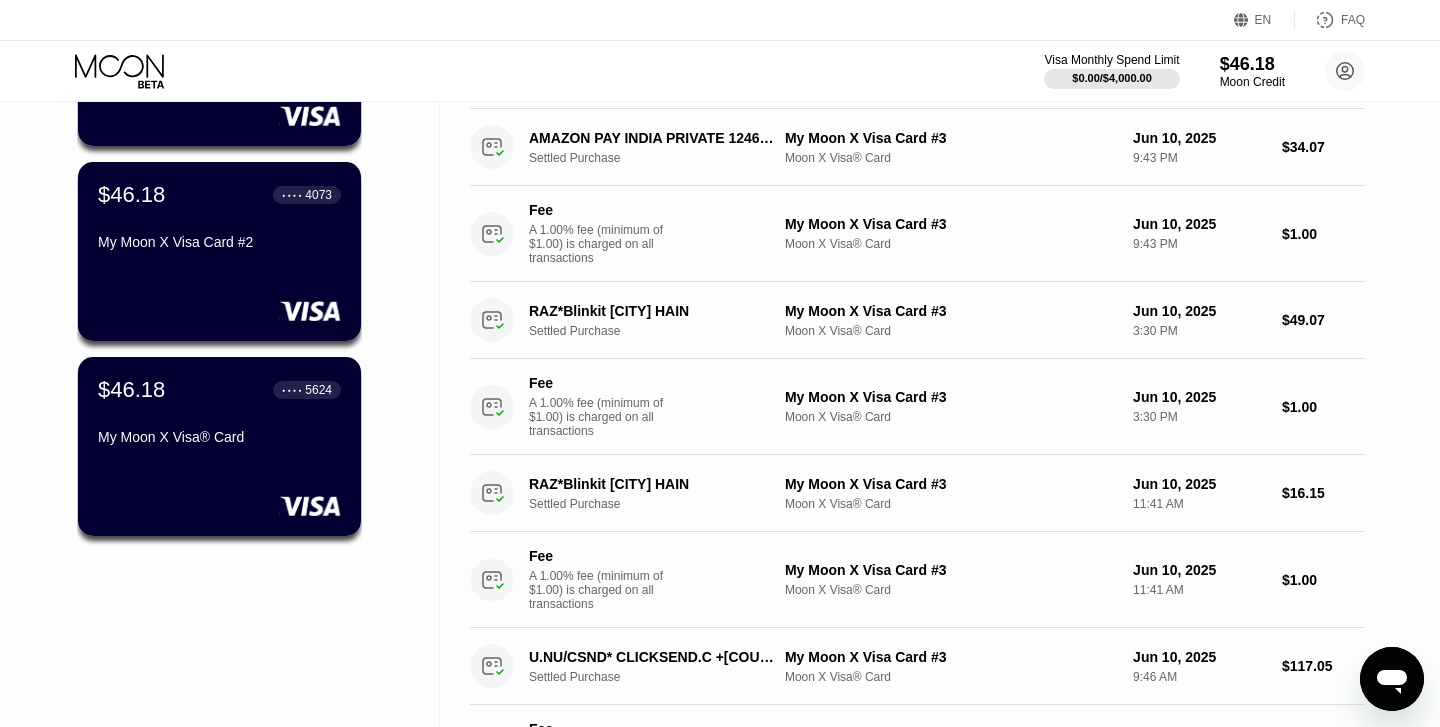scroll, scrollTop: 24, scrollLeft: 0, axis: vertical 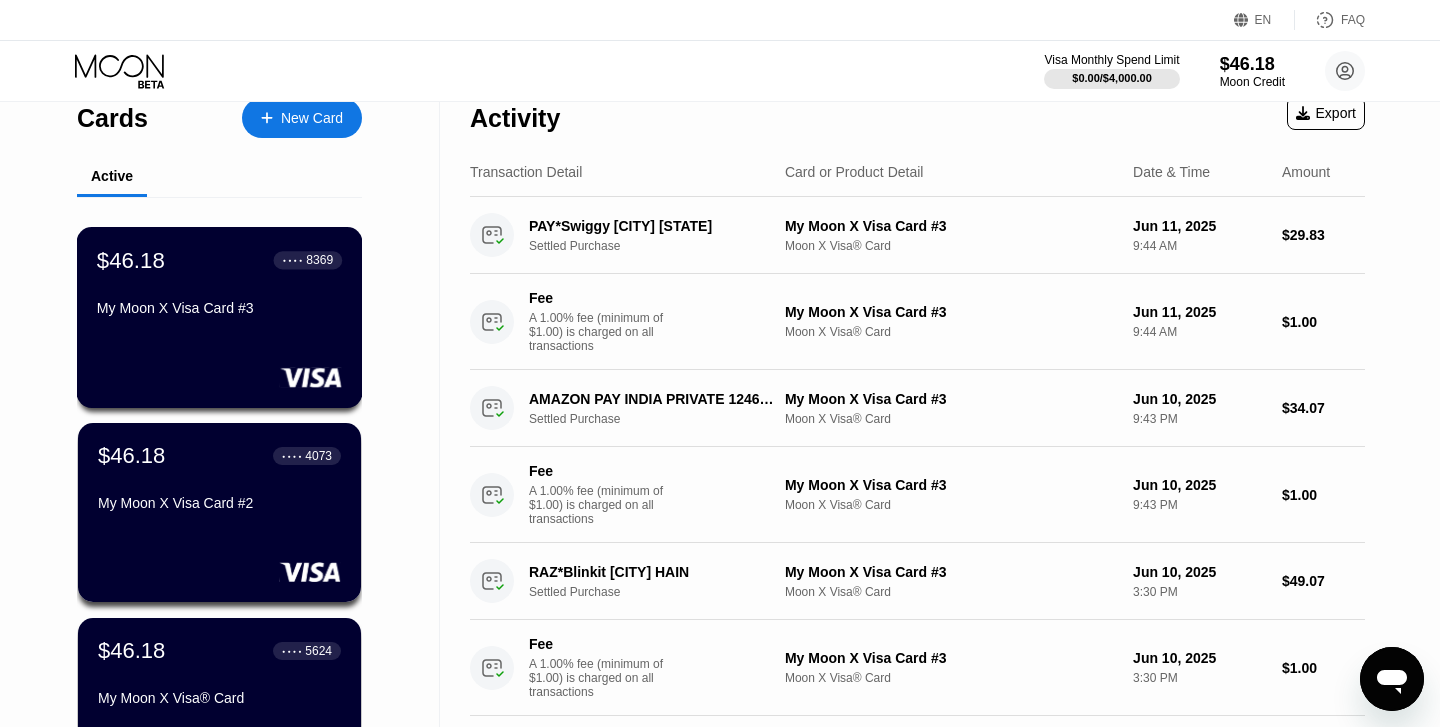 click on "My Moon X Visa Card #3" at bounding box center (219, 308) 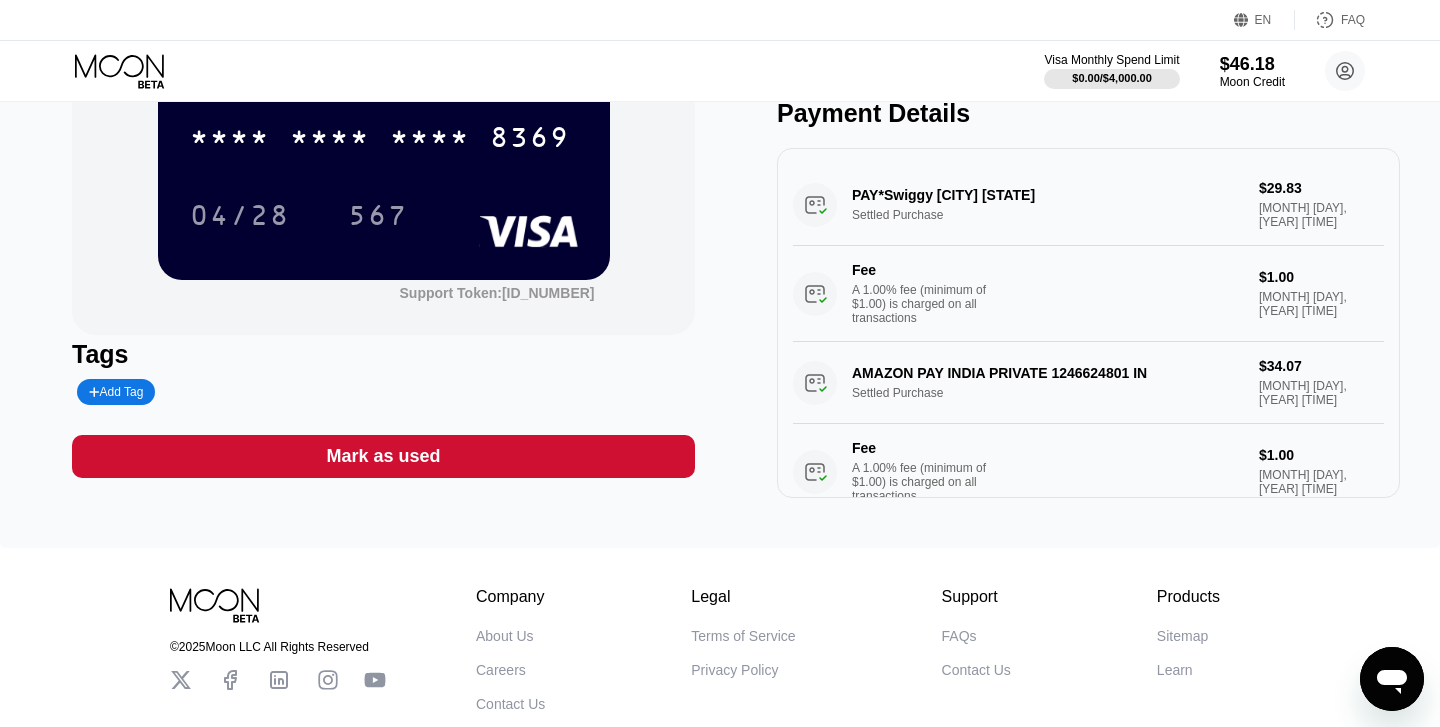 scroll, scrollTop: 0, scrollLeft: 0, axis: both 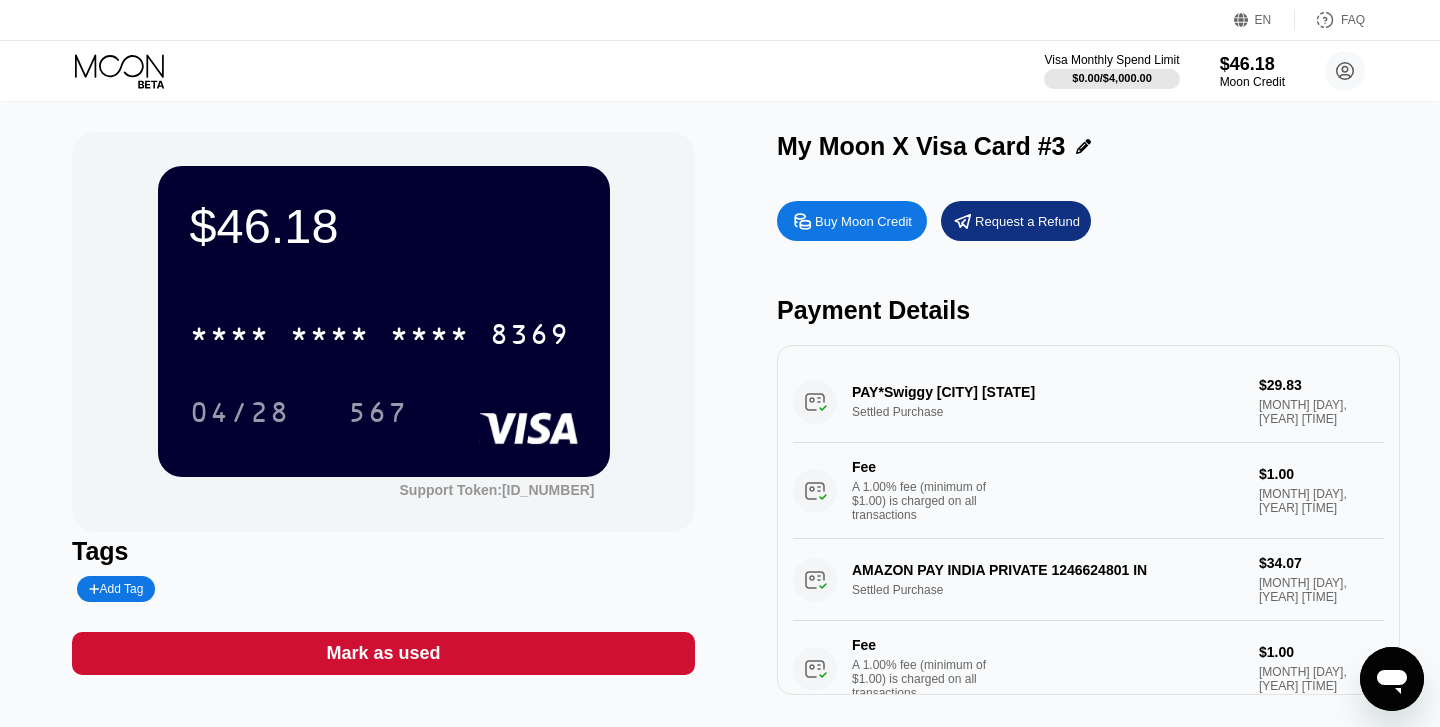 click on "* * * * * * * * * * * * [CC_LAST_4]" at bounding box center (384, 328) 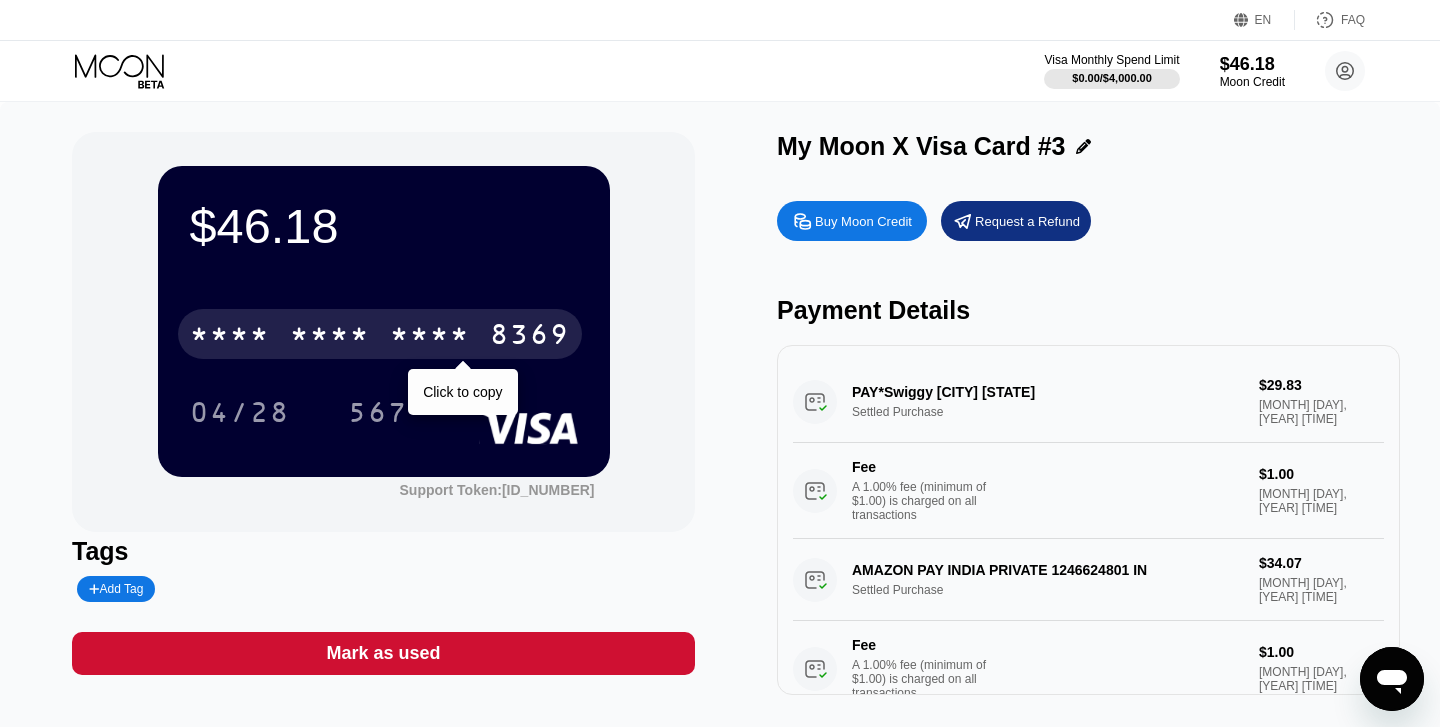 click on "* * * *" at bounding box center [430, 337] 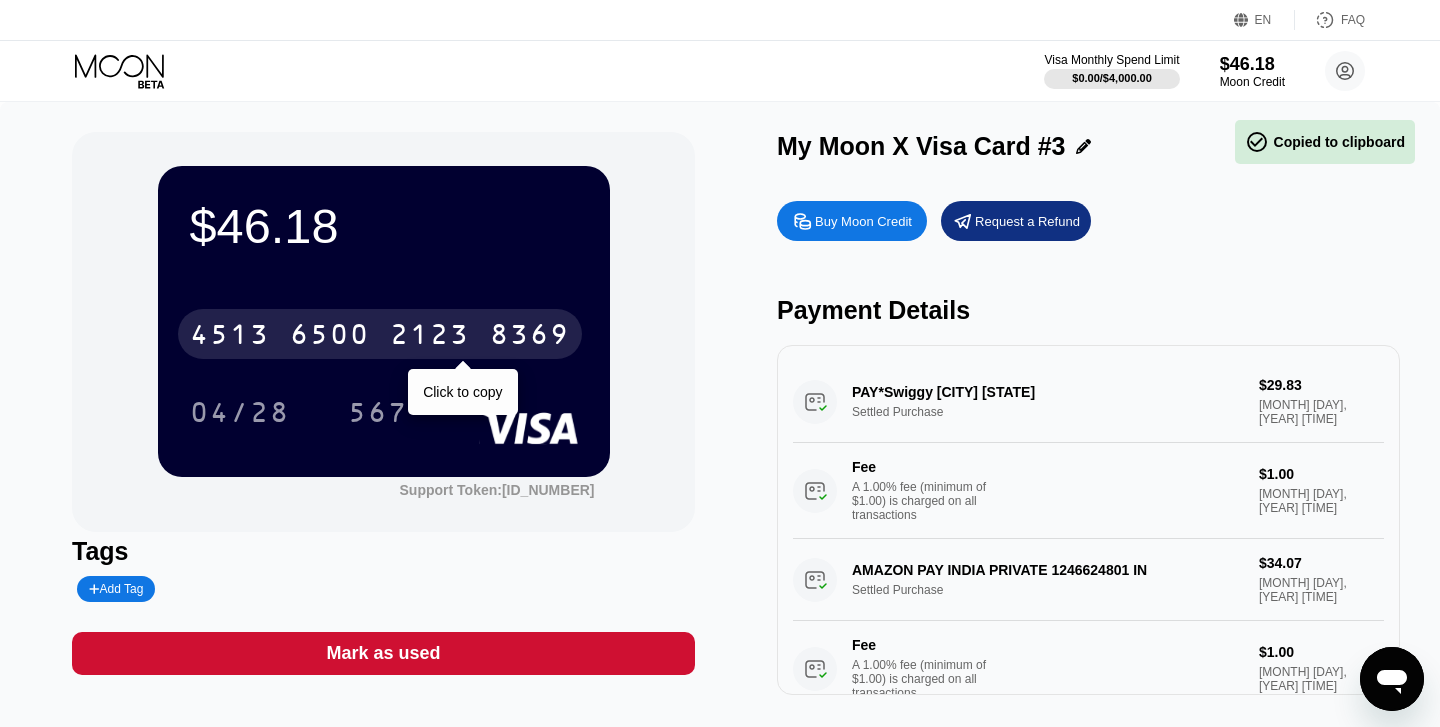 click on "2123" at bounding box center (430, 337) 